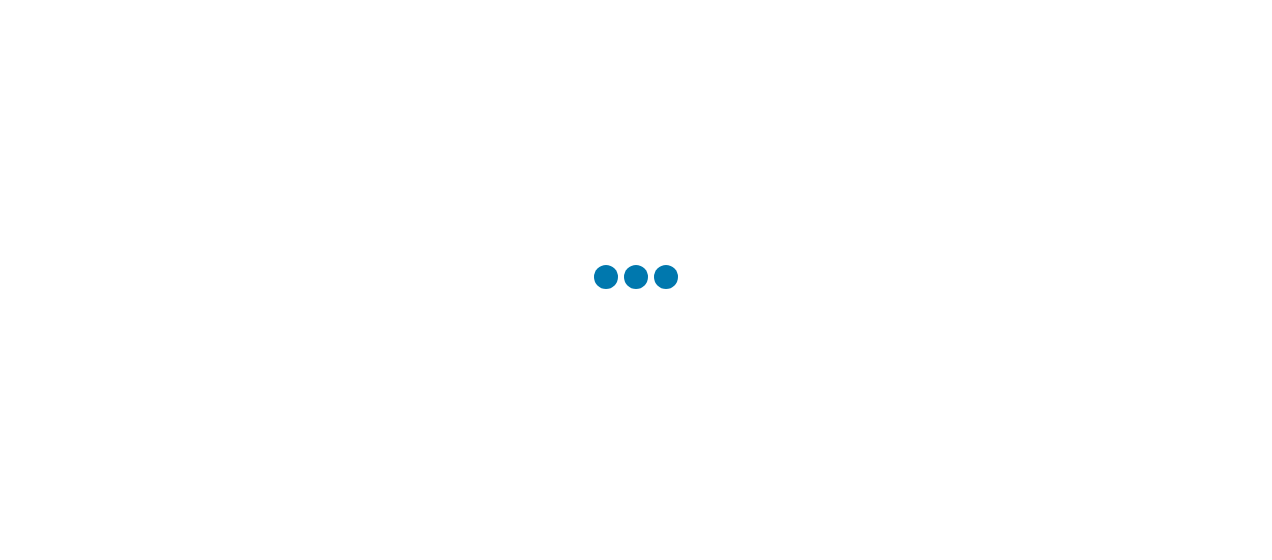 scroll, scrollTop: 0, scrollLeft: 0, axis: both 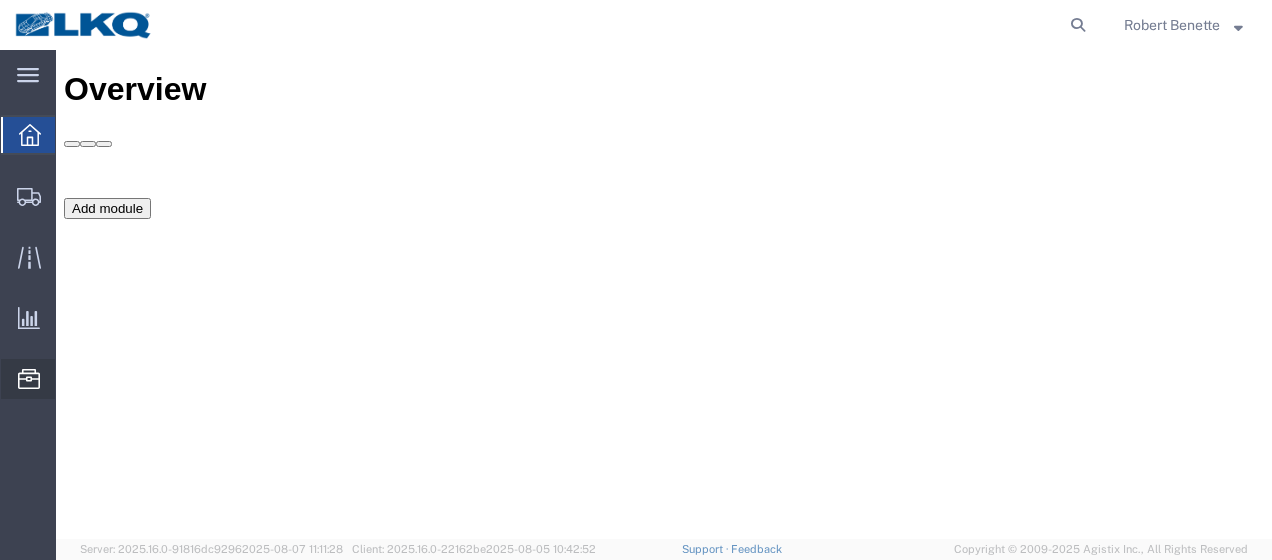 click on "Location Appointment" 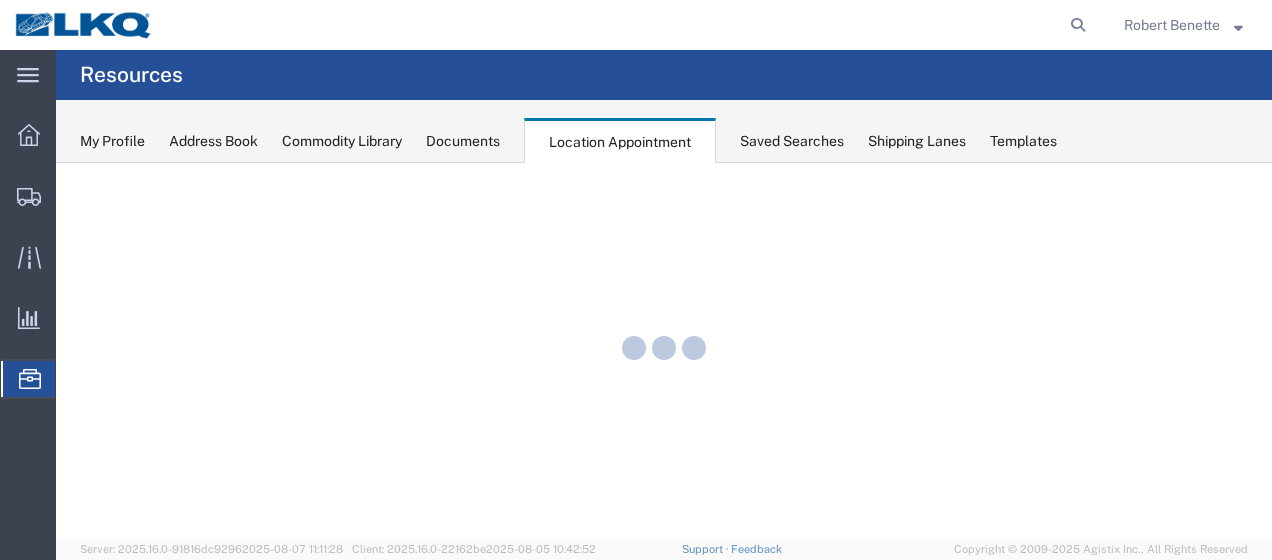scroll, scrollTop: 0, scrollLeft: 0, axis: both 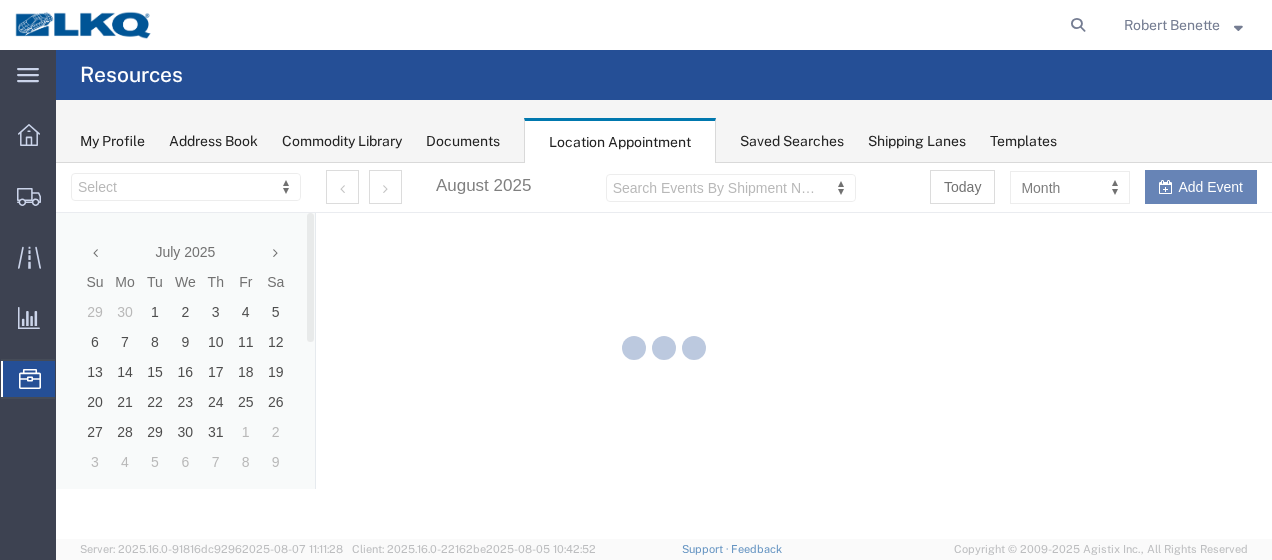 select on "27578" 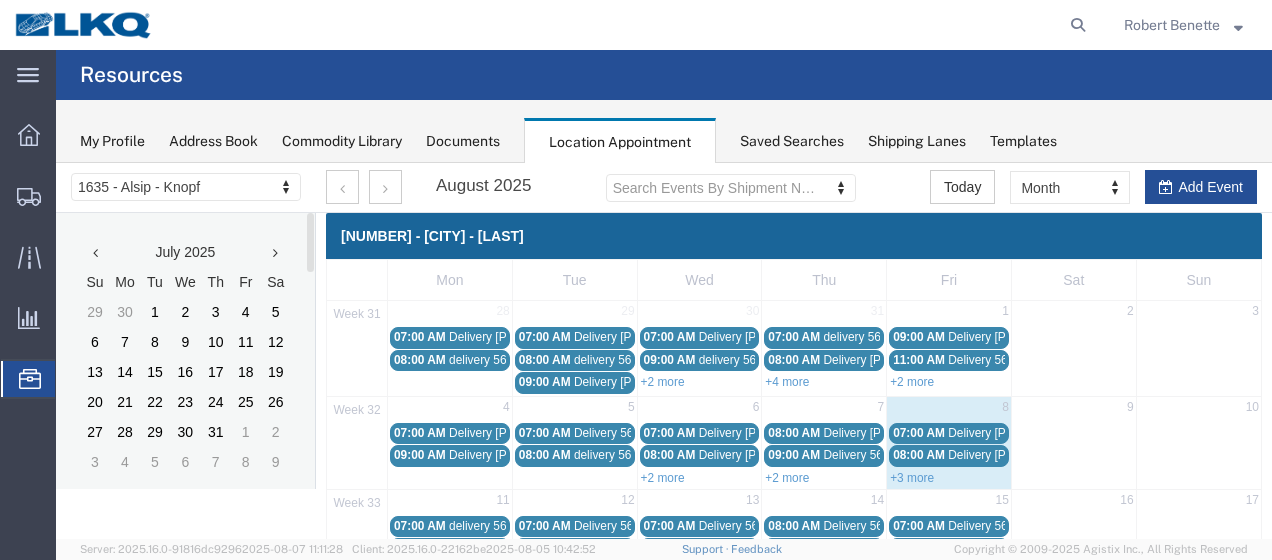 click at bounding box center (275, 253) 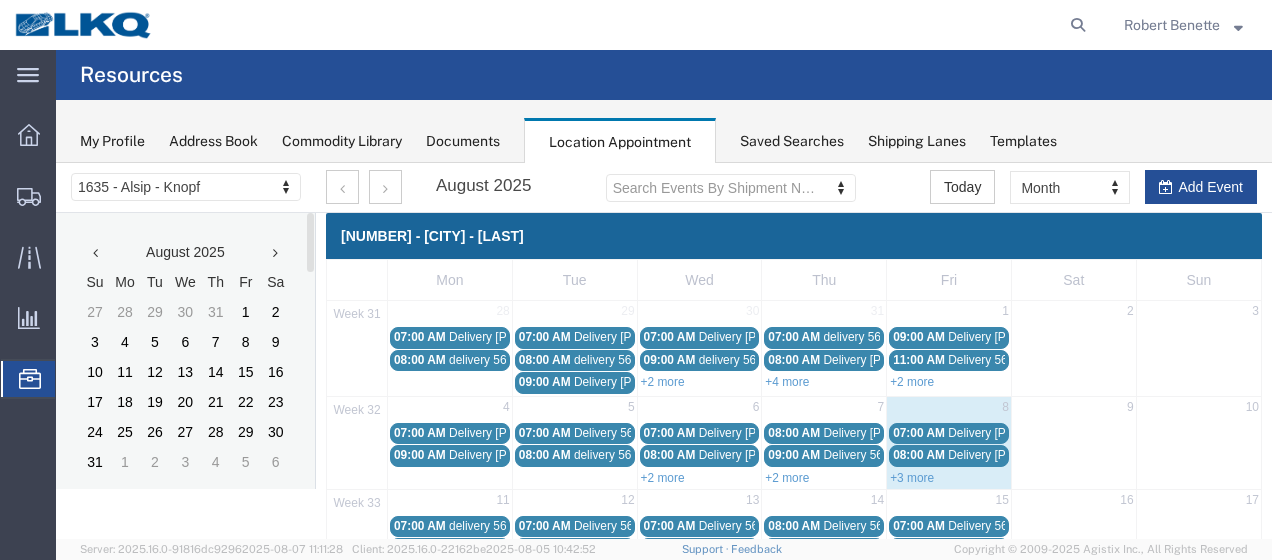 scroll, scrollTop: 100, scrollLeft: 0, axis: vertical 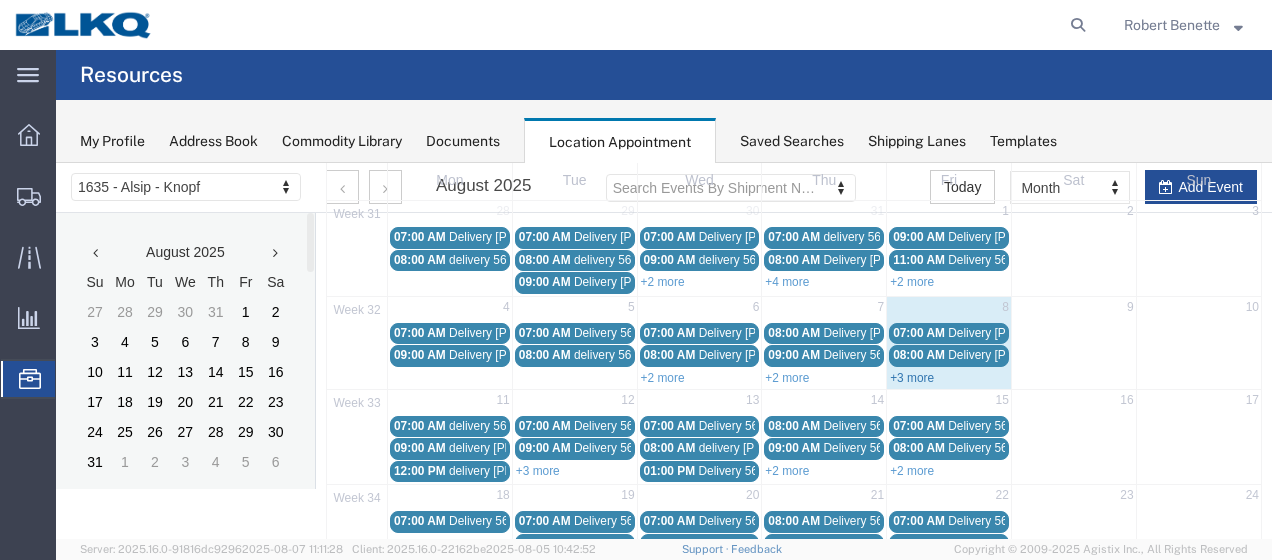 click on "+3 more" at bounding box center (912, 378) 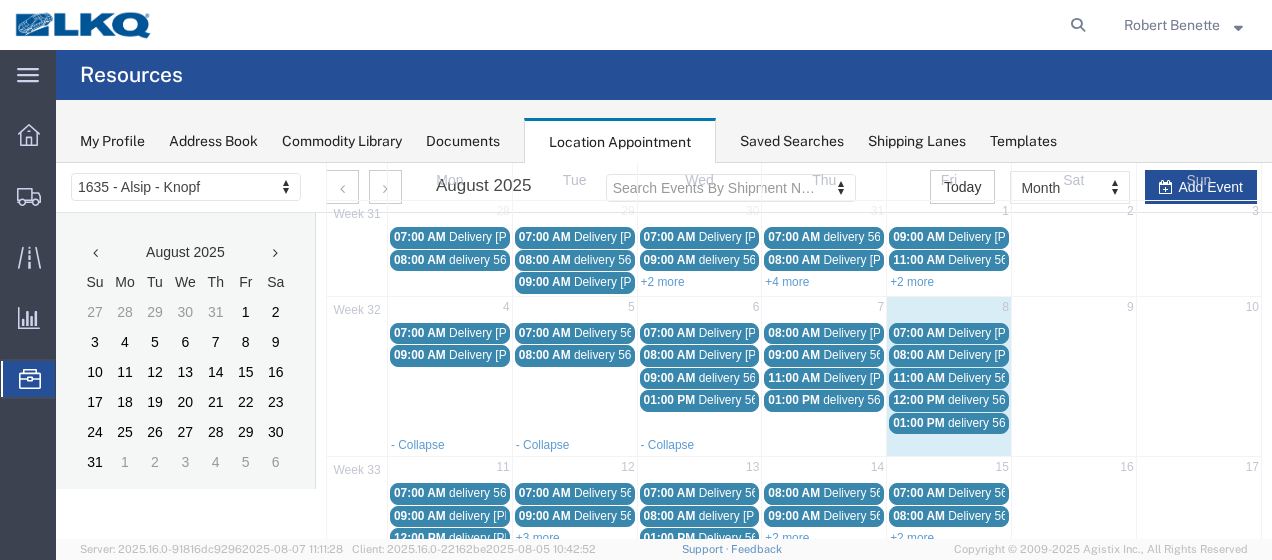 click on "01:00 PM" at bounding box center [919, 423] 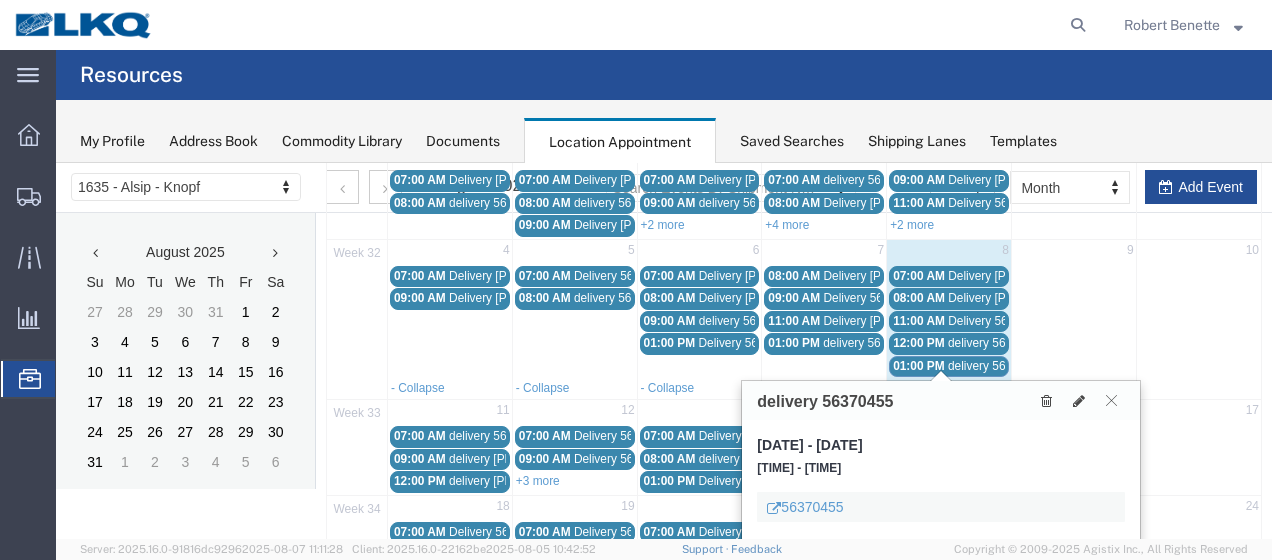 scroll, scrollTop: 200, scrollLeft: 0, axis: vertical 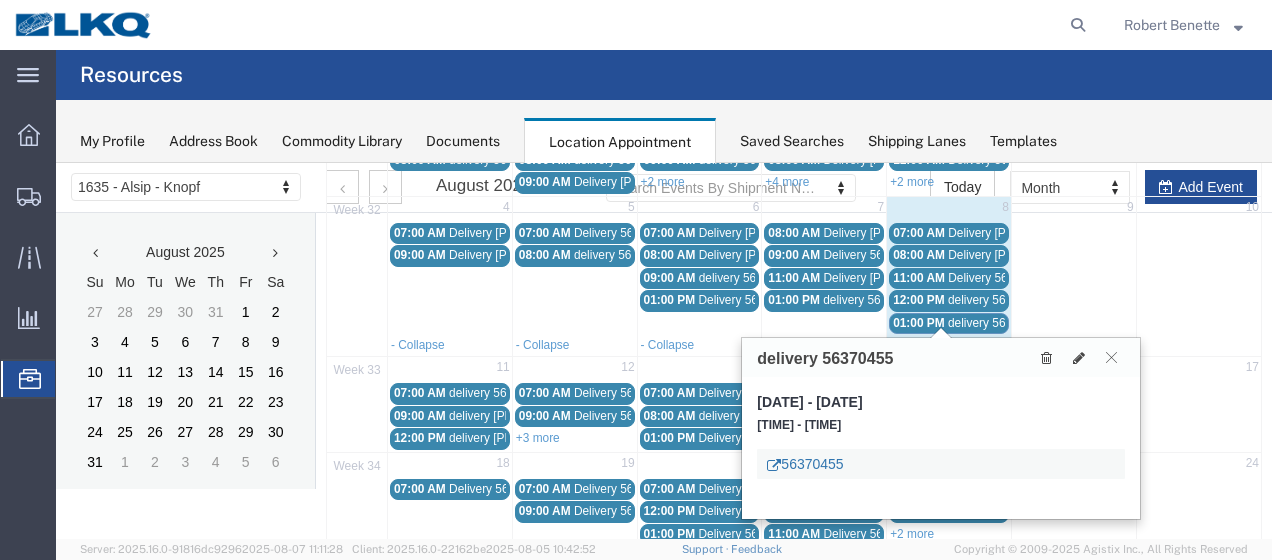 click on "56370455" at bounding box center (805, 464) 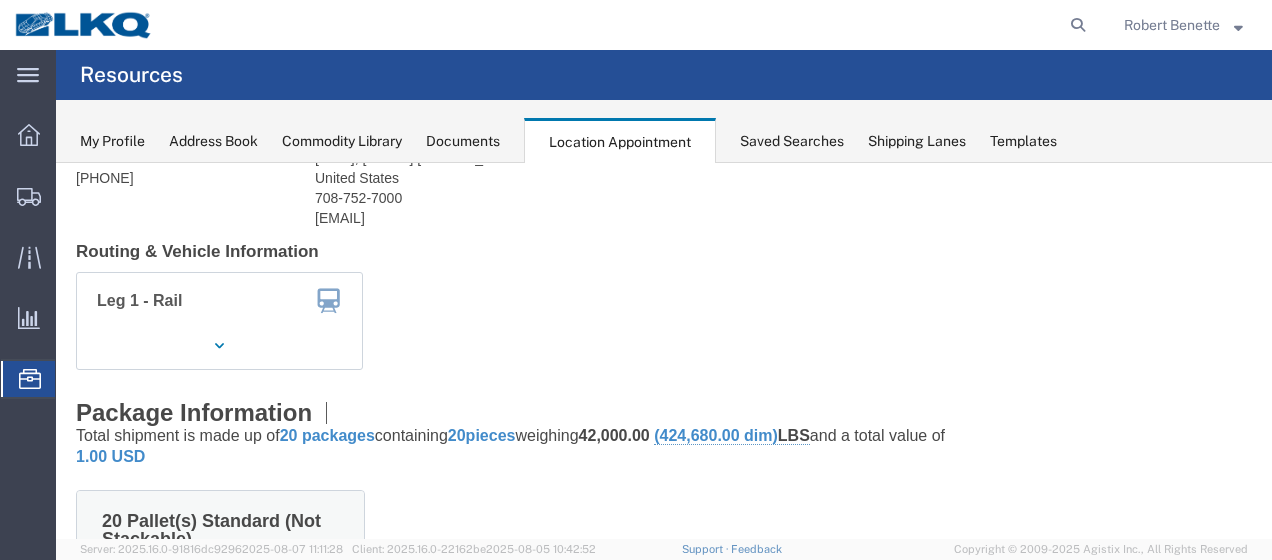 click on "My Profile Address Book Commodity Library Documents Location Appointment Saved Searches Shipping Lanes Templates" 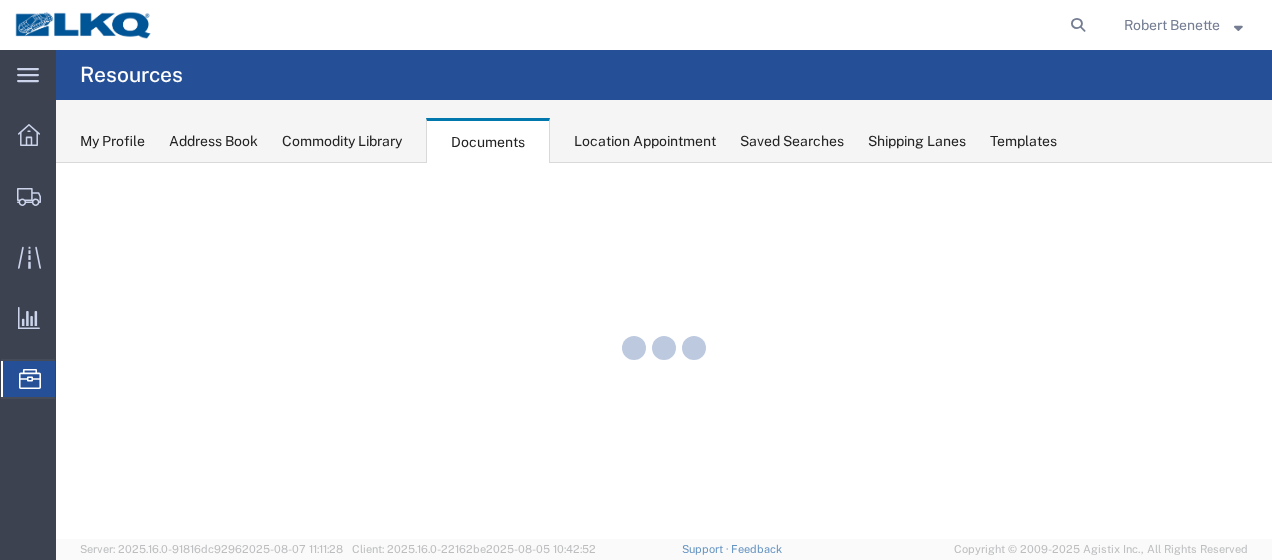 scroll, scrollTop: 0, scrollLeft: 0, axis: both 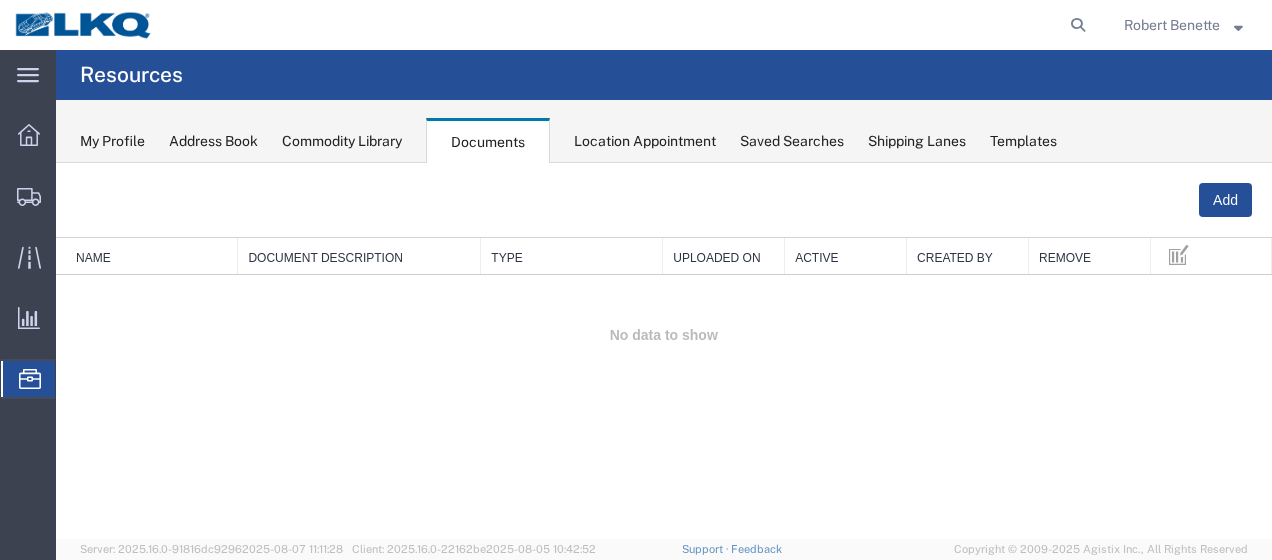 click on "Location Appointment" 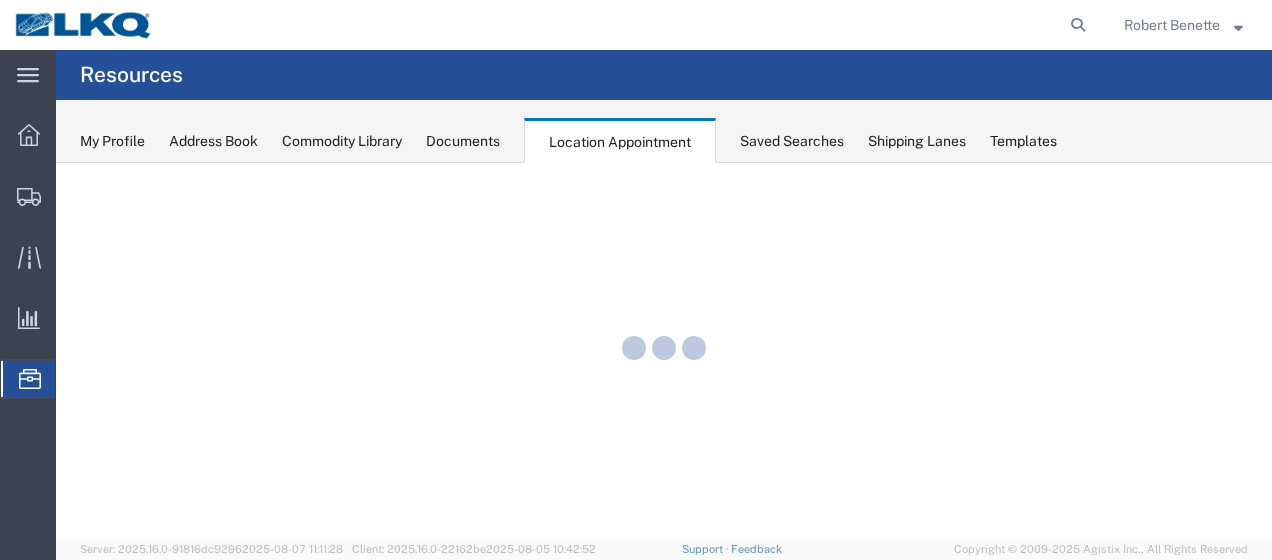 scroll, scrollTop: 0, scrollLeft: 0, axis: both 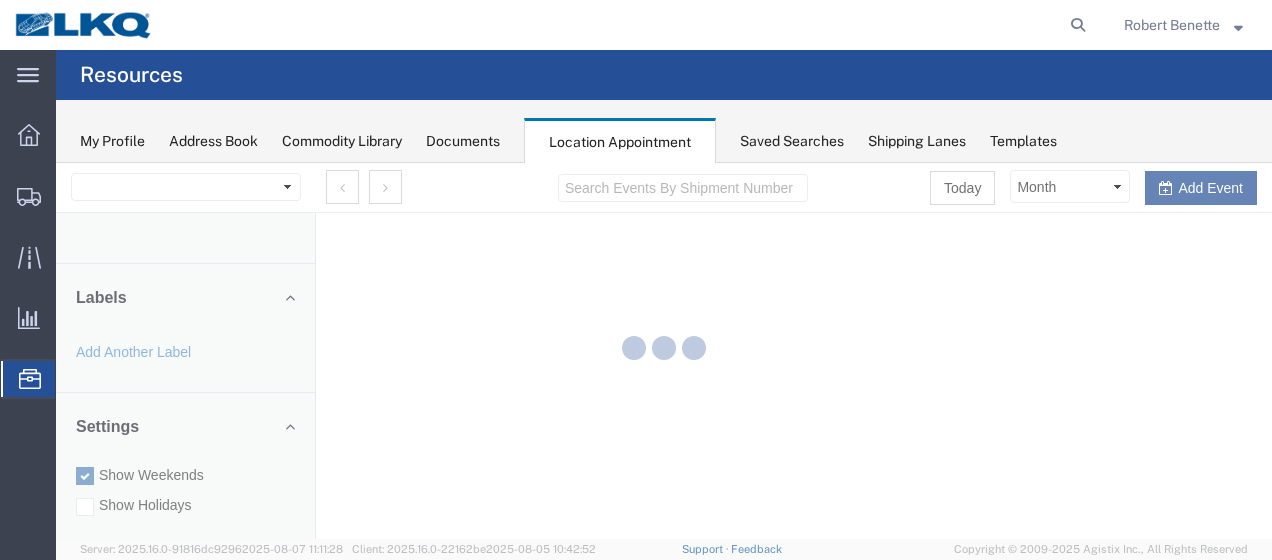select on "27578" 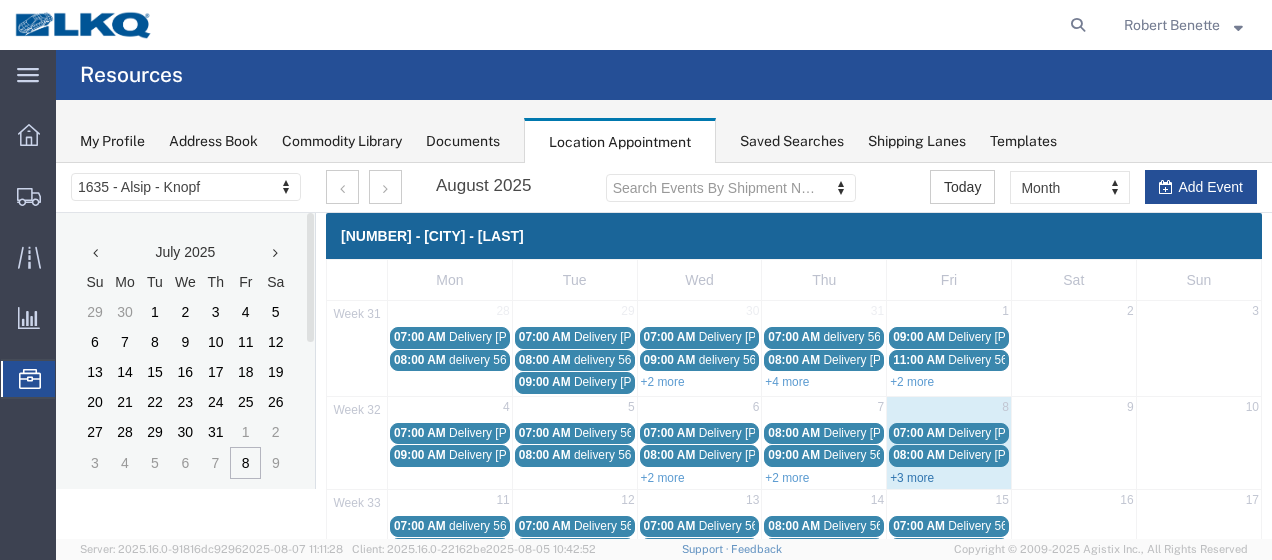 click on "+3 more" at bounding box center [912, 478] 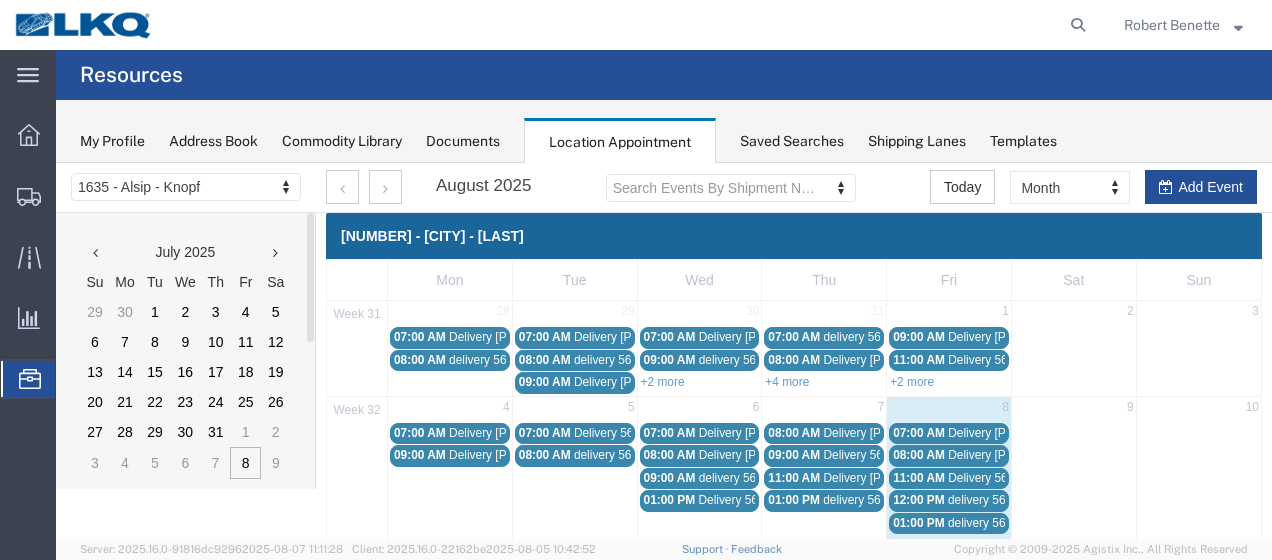 scroll, scrollTop: 100, scrollLeft: 0, axis: vertical 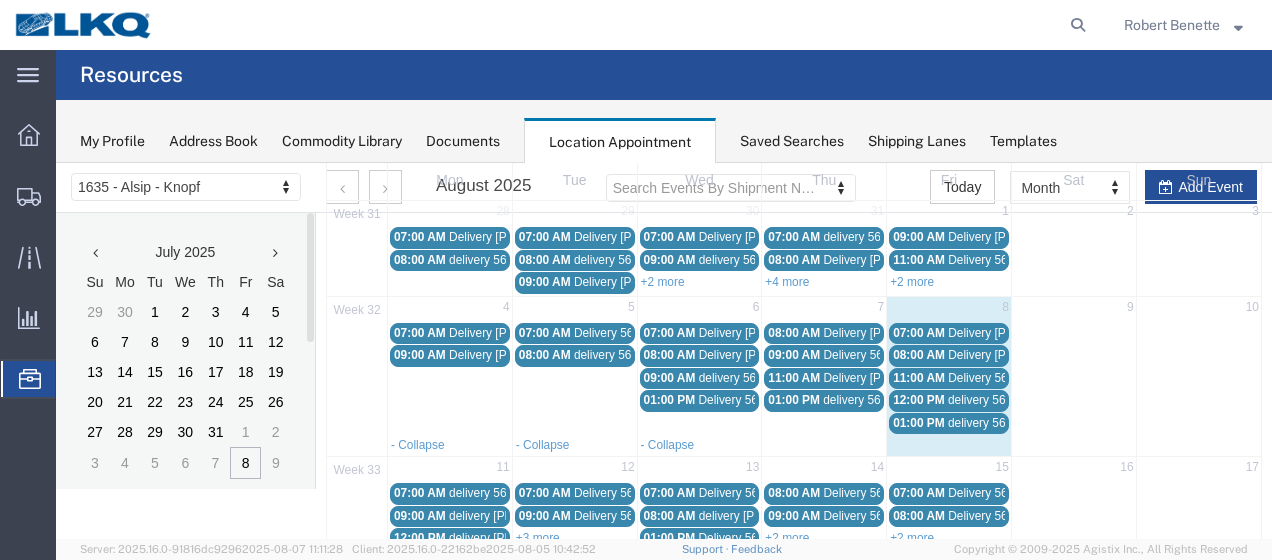 click on "delivery 56370455" at bounding box center [996, 423] 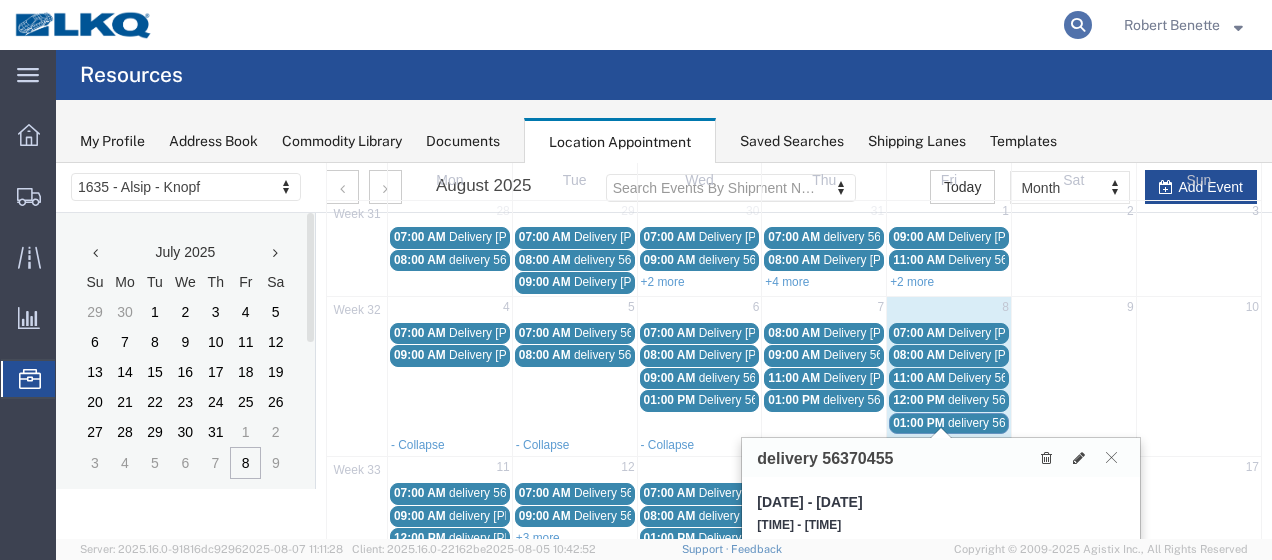 click 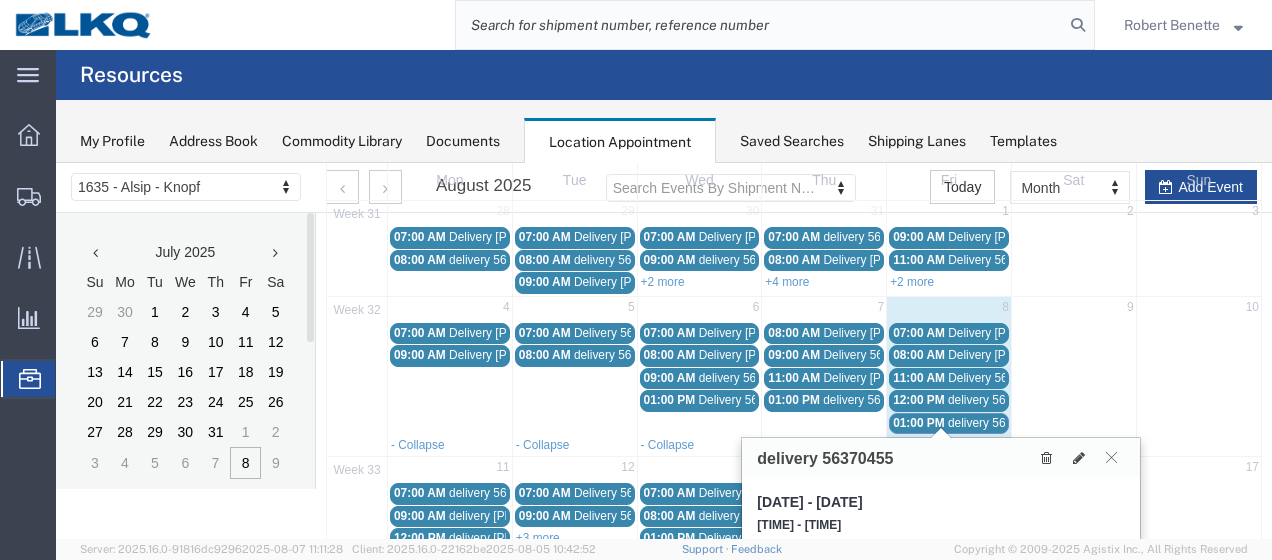 click 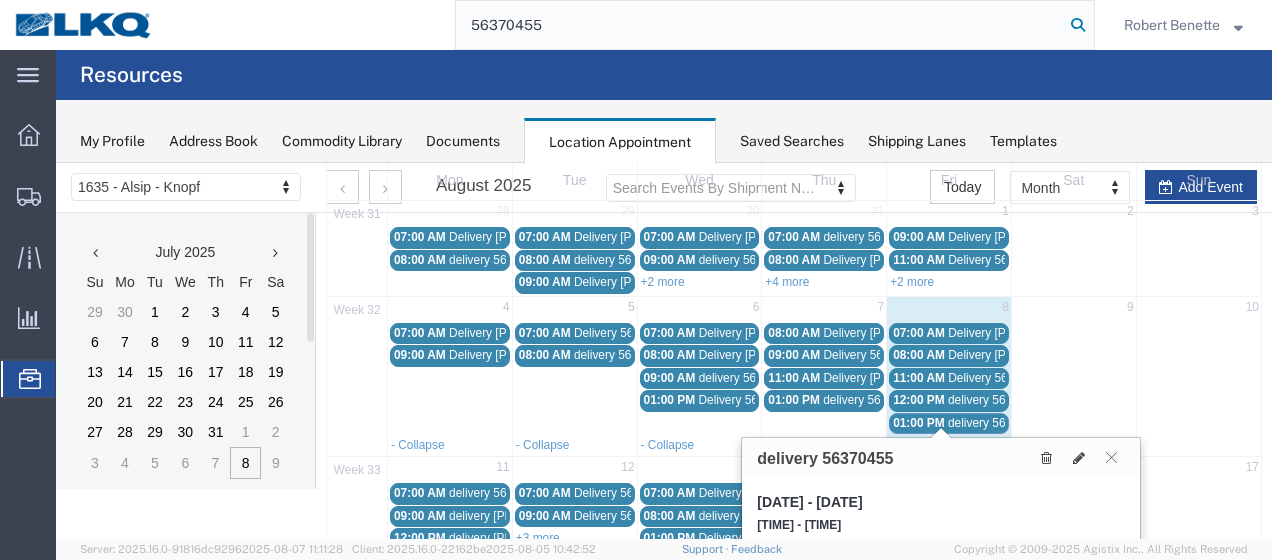 type on "56370455" 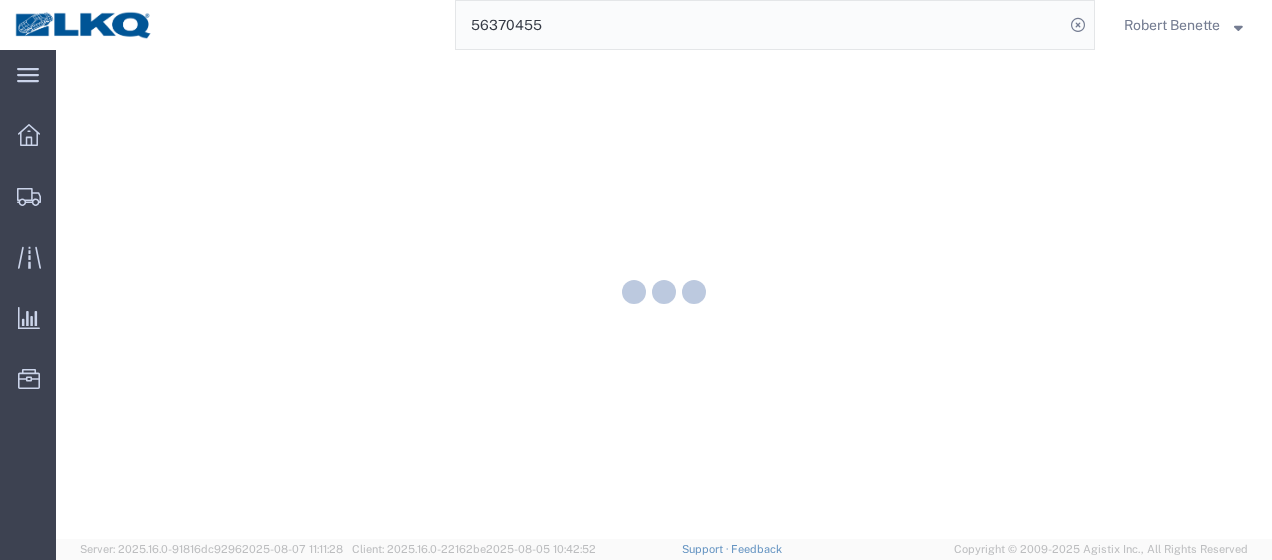 scroll, scrollTop: 0, scrollLeft: 0, axis: both 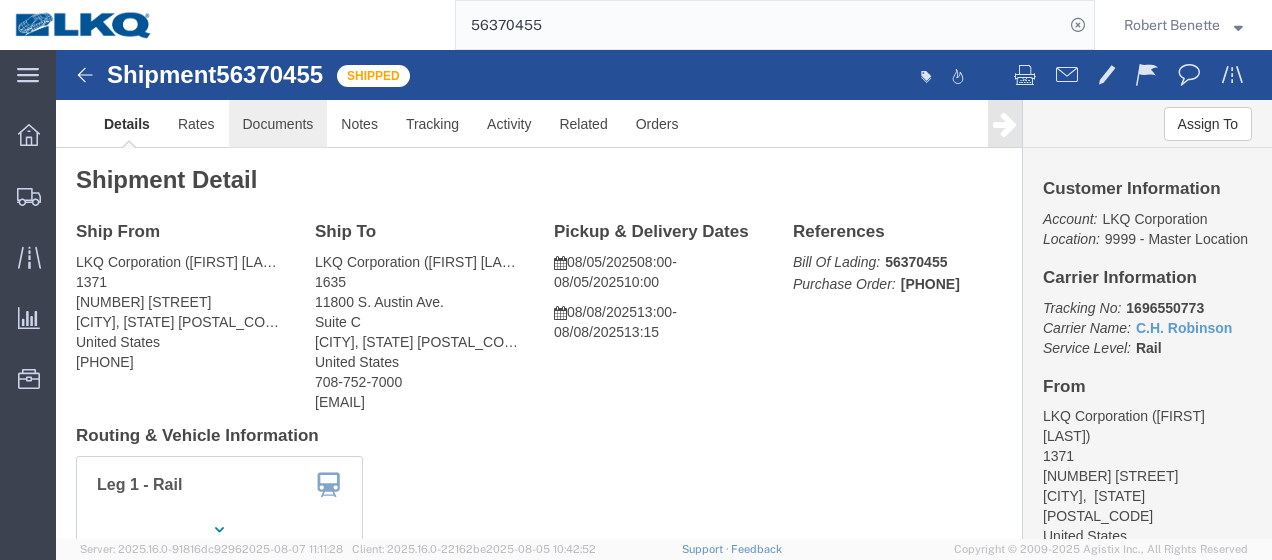 click on "Documents" 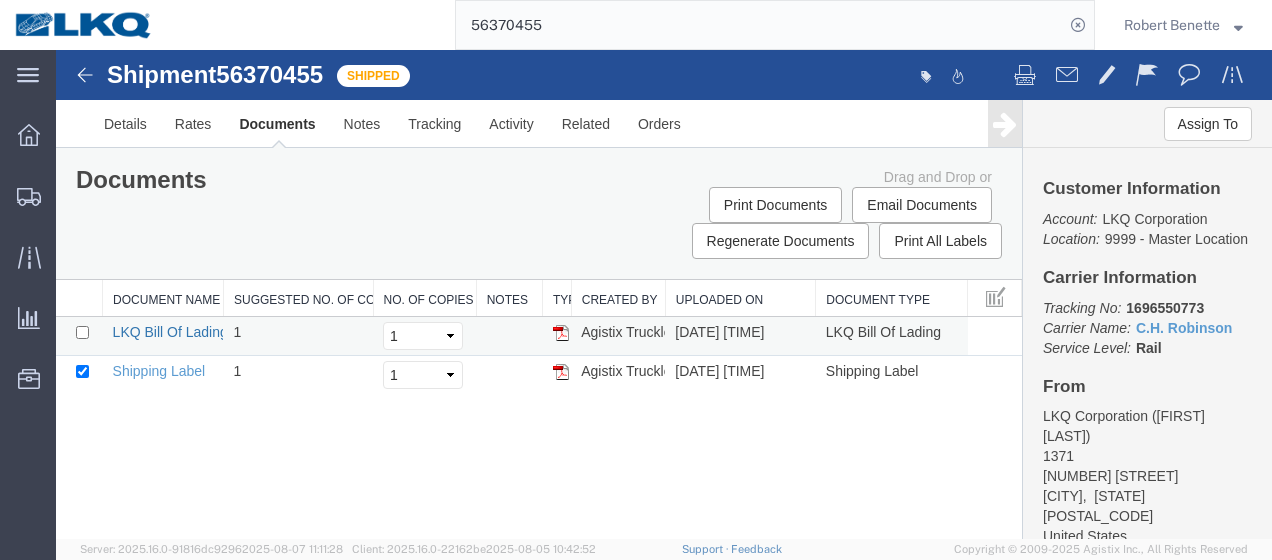 click on "LKQ Bill Of Lading" at bounding box center [170, 332] 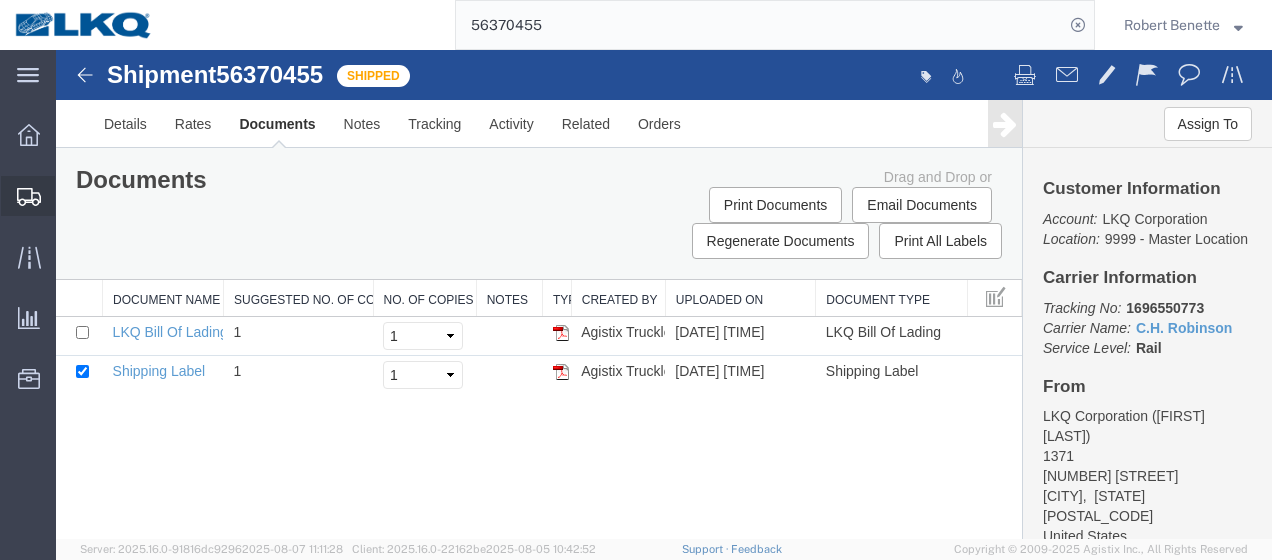 click on "Shipment Manager" 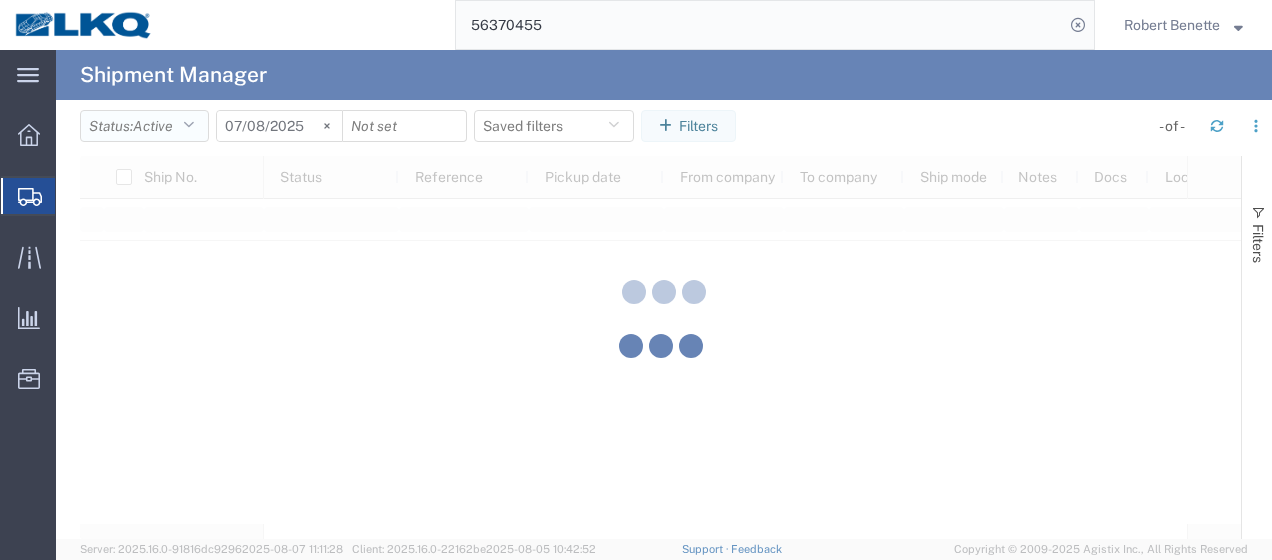 click 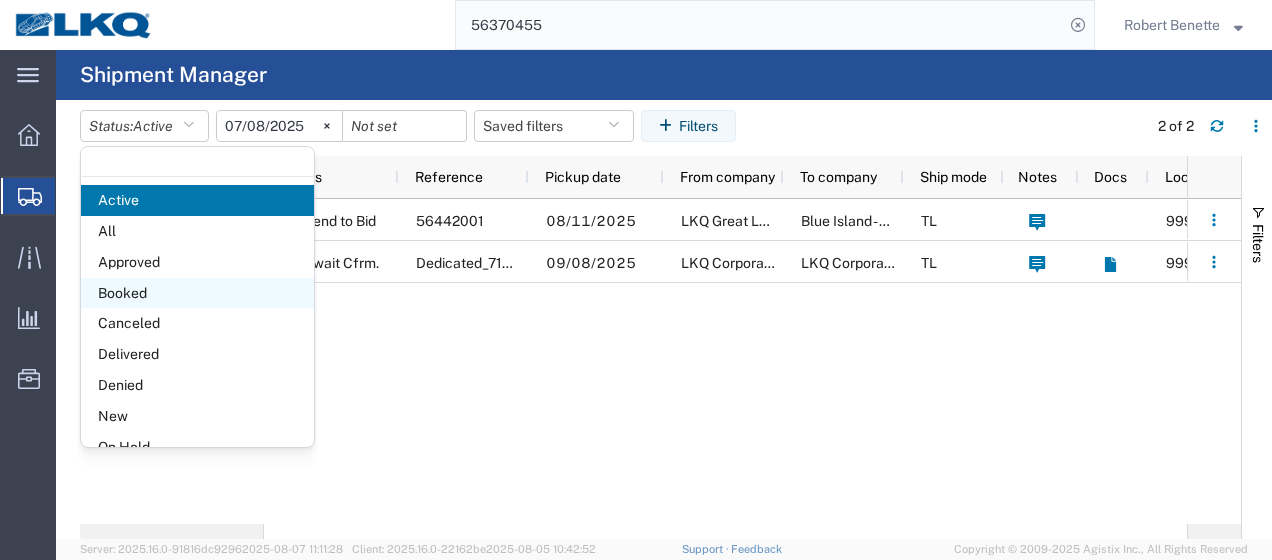 click on "Booked" 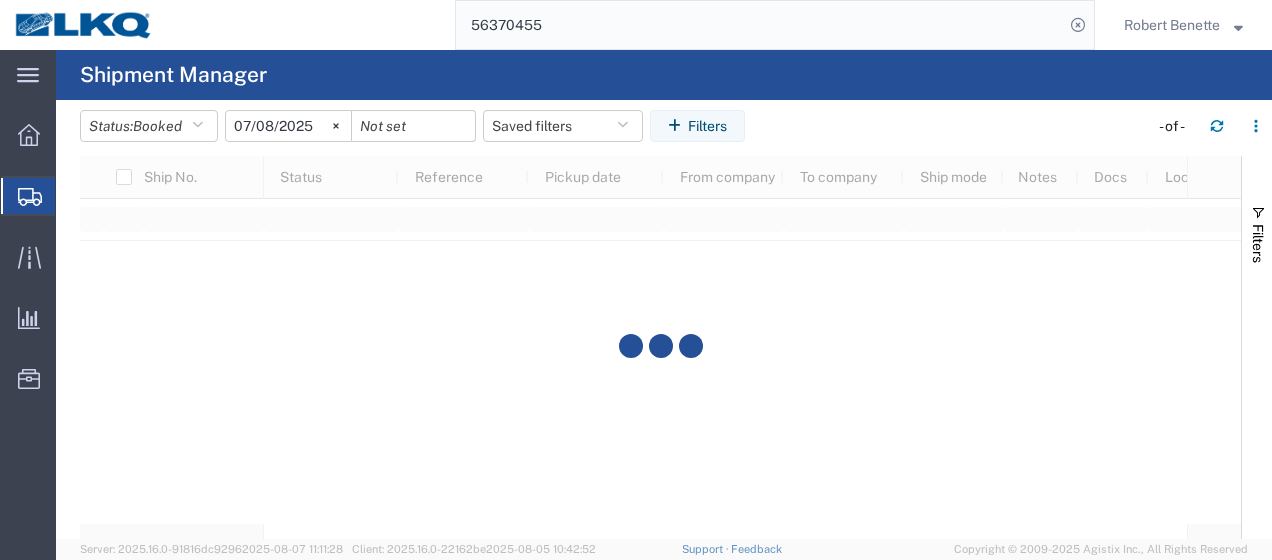 click on "2025-07-08" 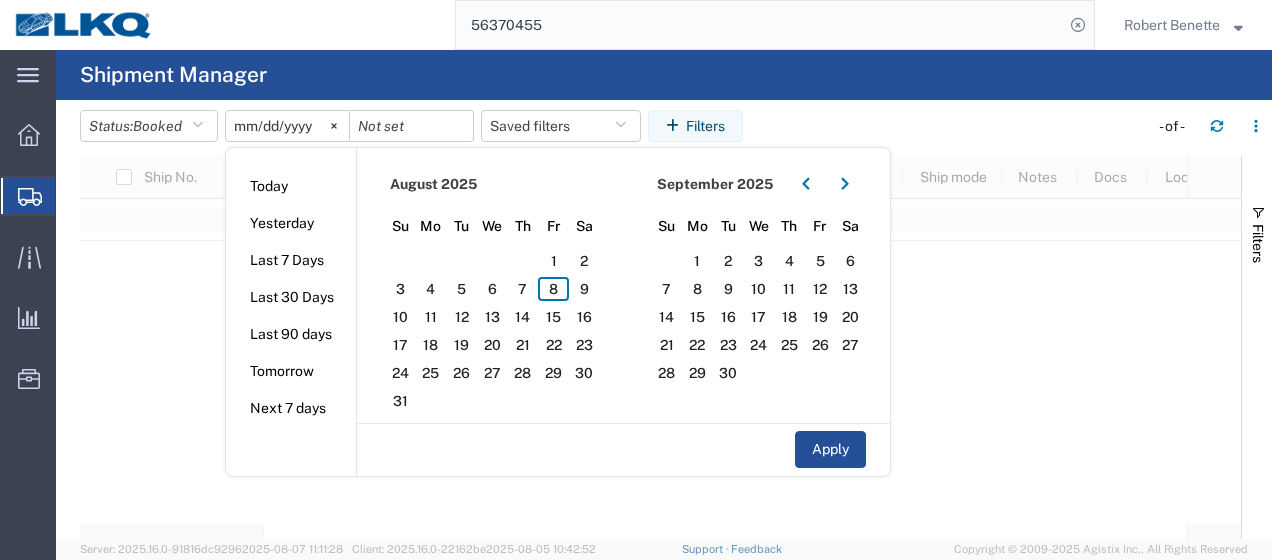 type on "2025-08-08" 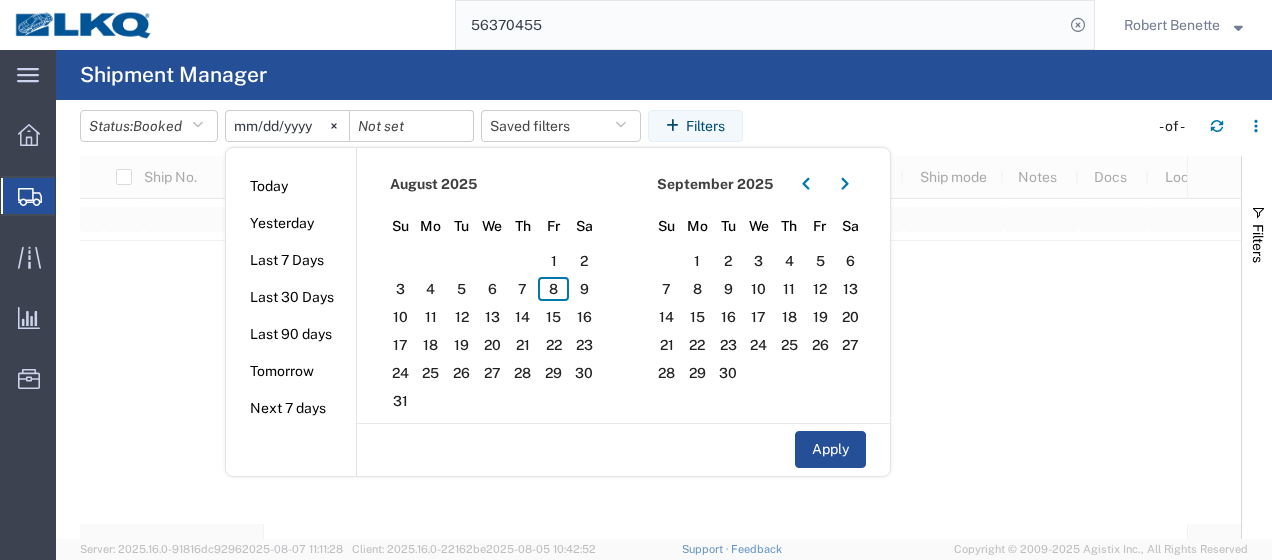 type on "2025-08-08" 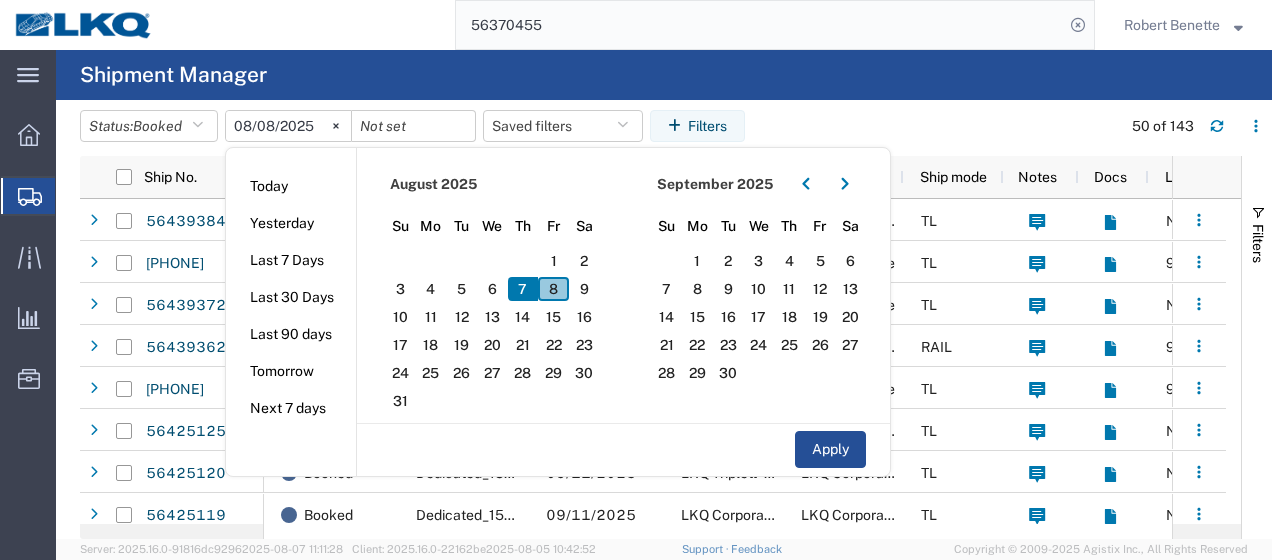 click on "8" 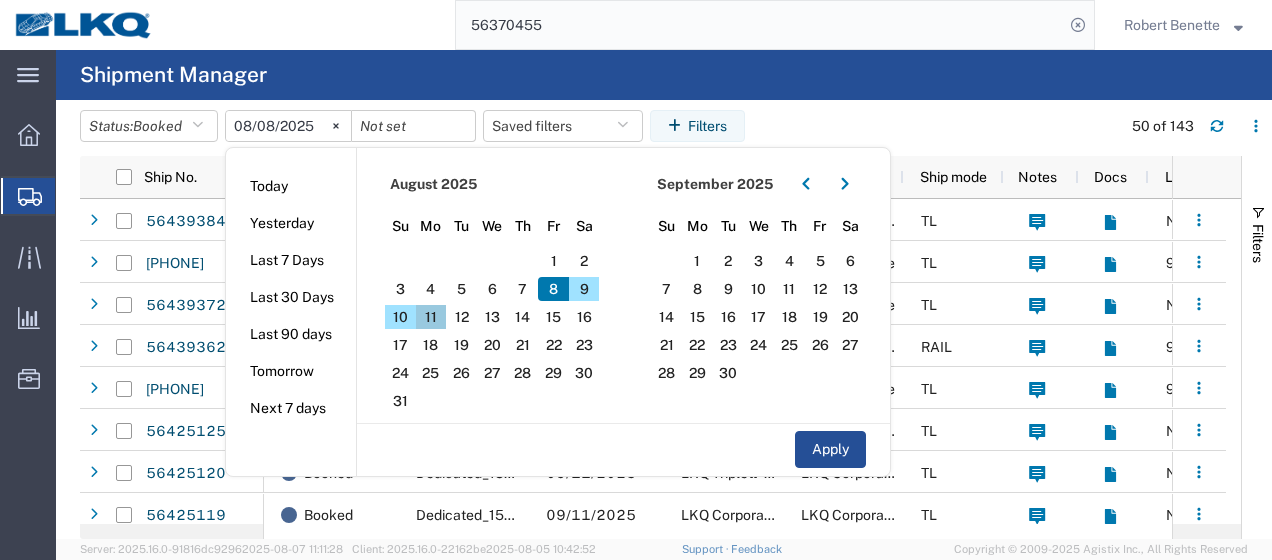 click on "11" 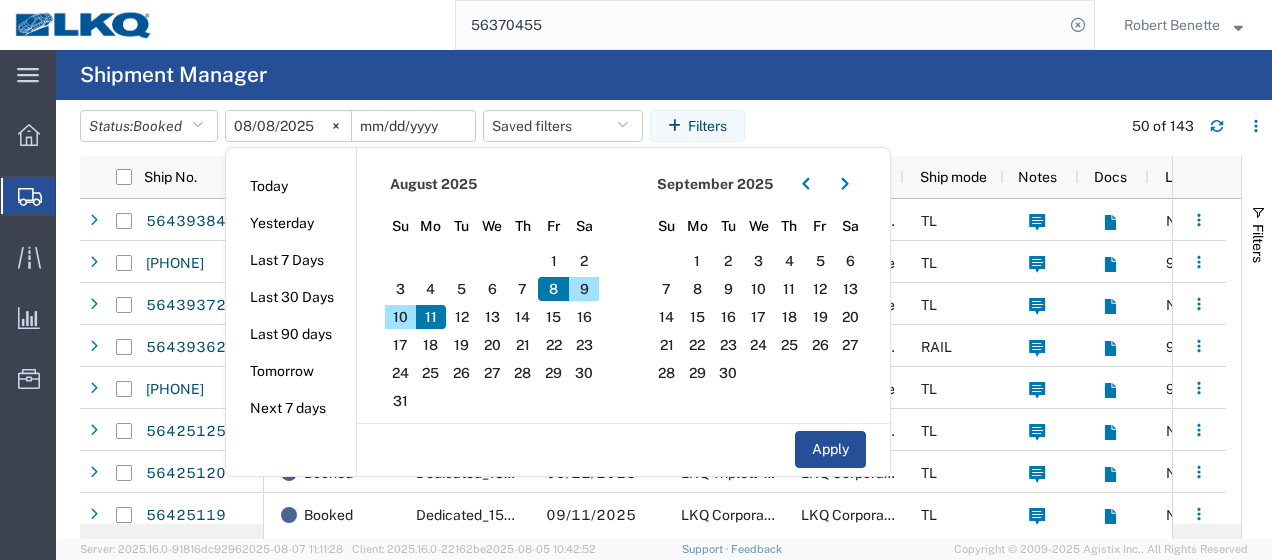 click 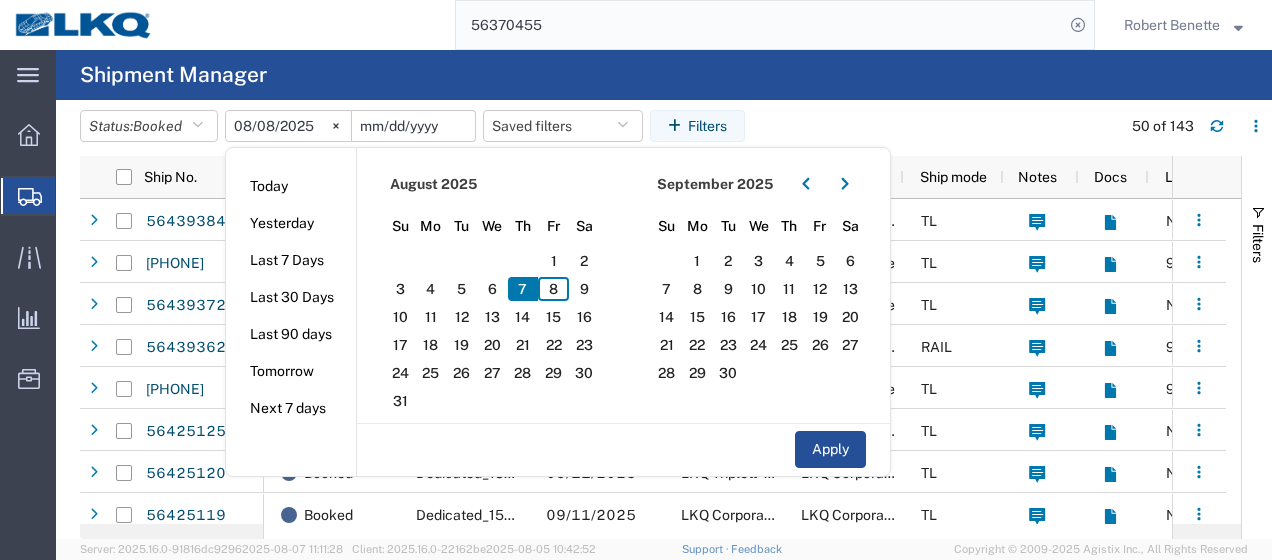 type on "[DATE]" 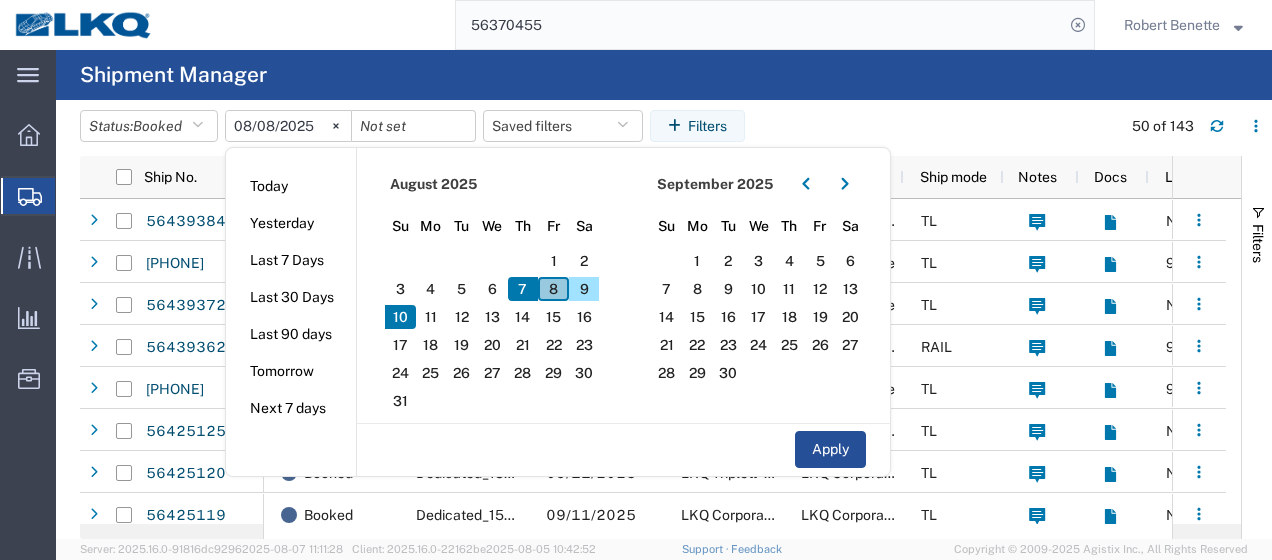click on "8" 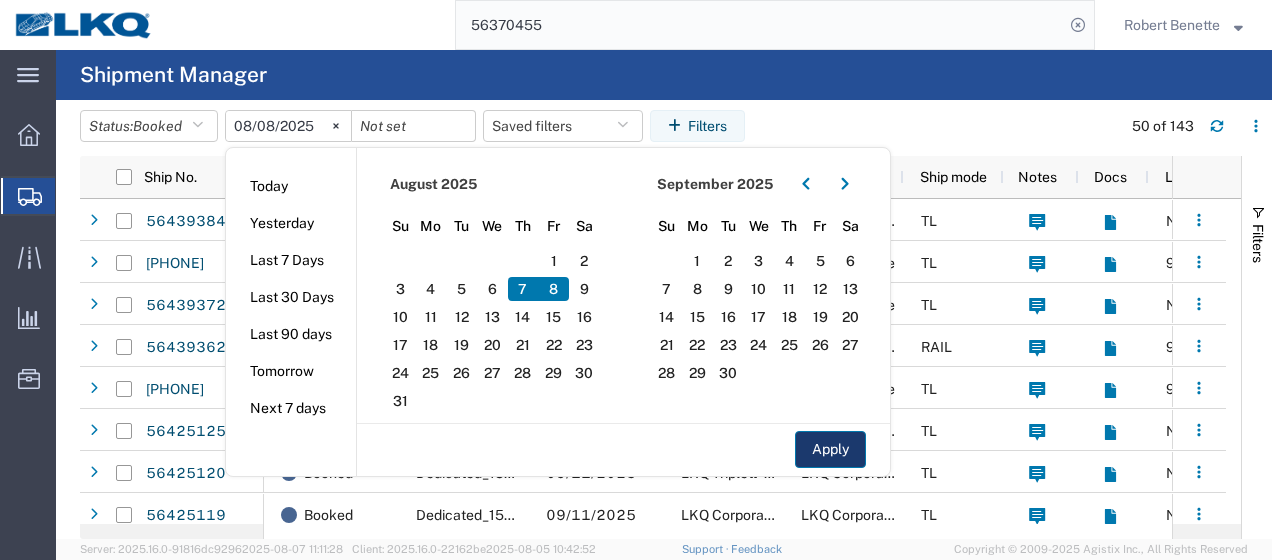 click on "Apply" 